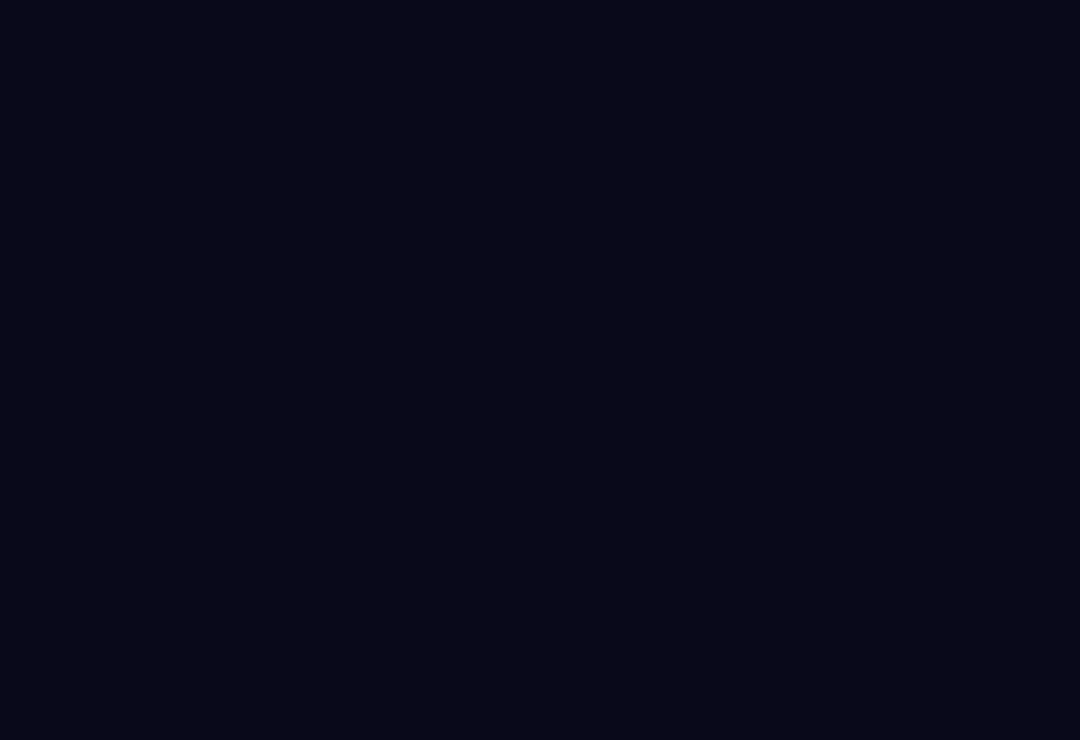 scroll, scrollTop: 0, scrollLeft: 0, axis: both 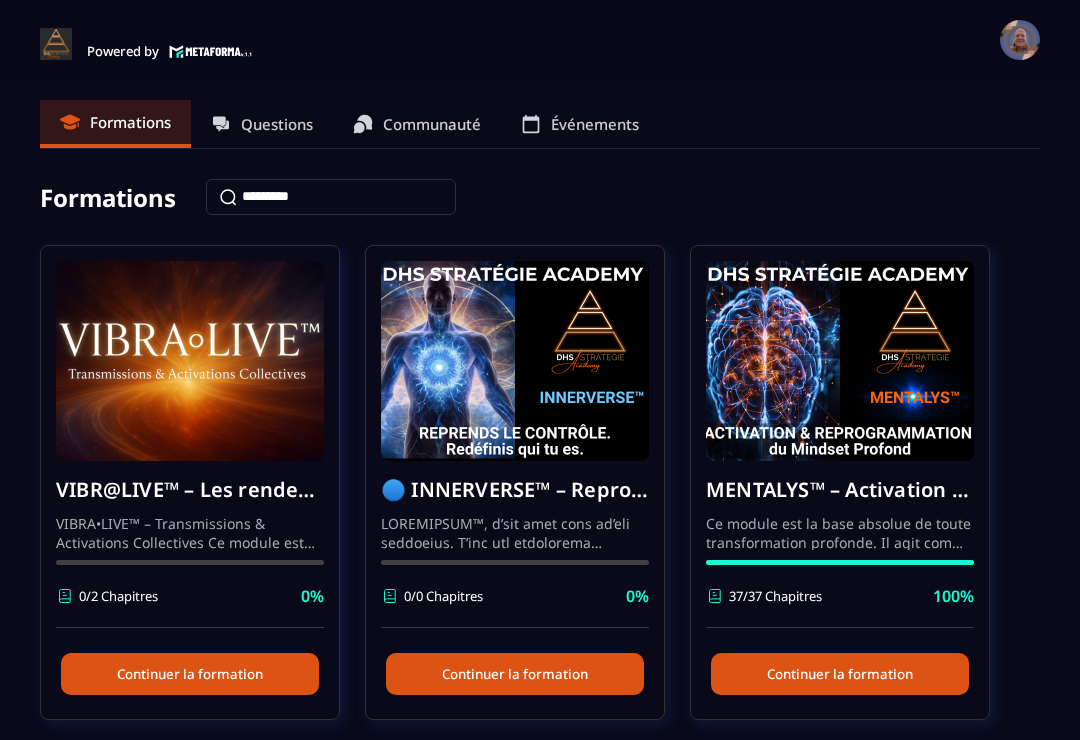 click on "Communauté" at bounding box center [432, 124] 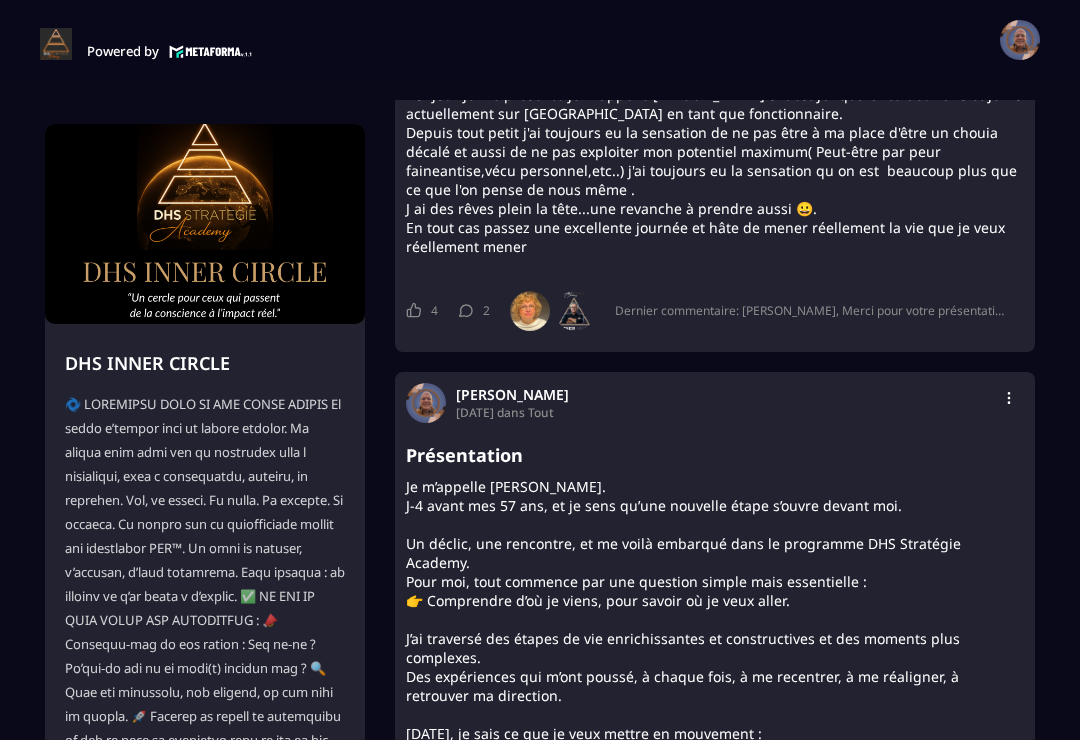scroll, scrollTop: 4584, scrollLeft: 0, axis: vertical 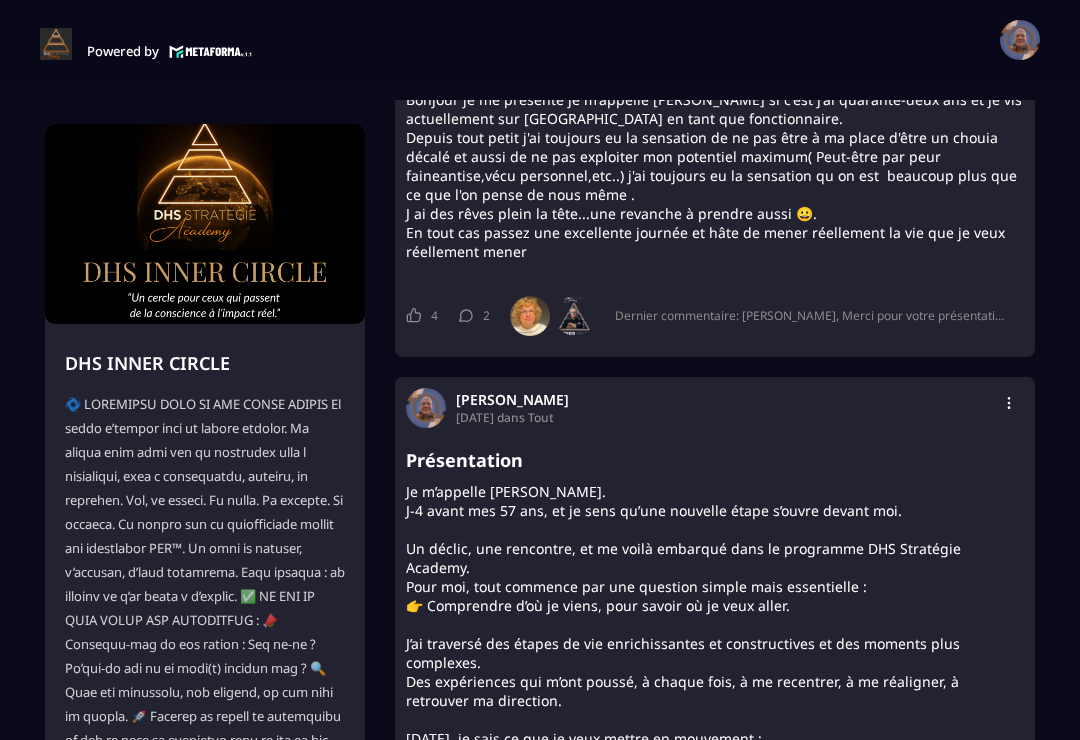 click on "2" 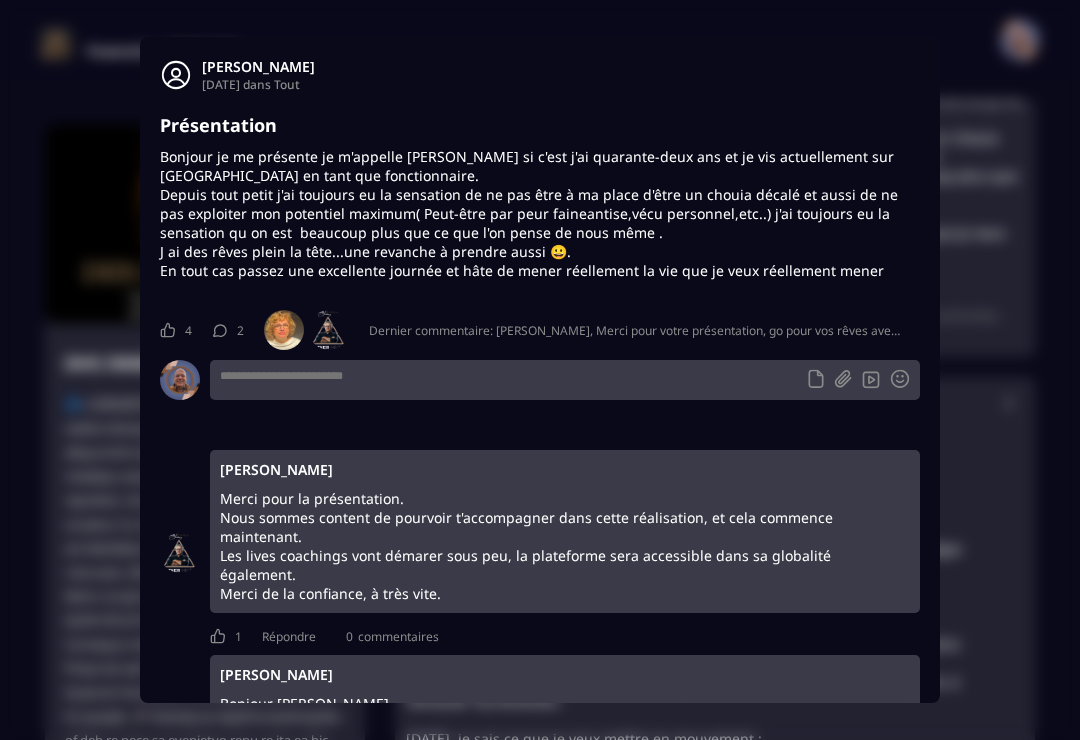 scroll, scrollTop: 0, scrollLeft: 0, axis: both 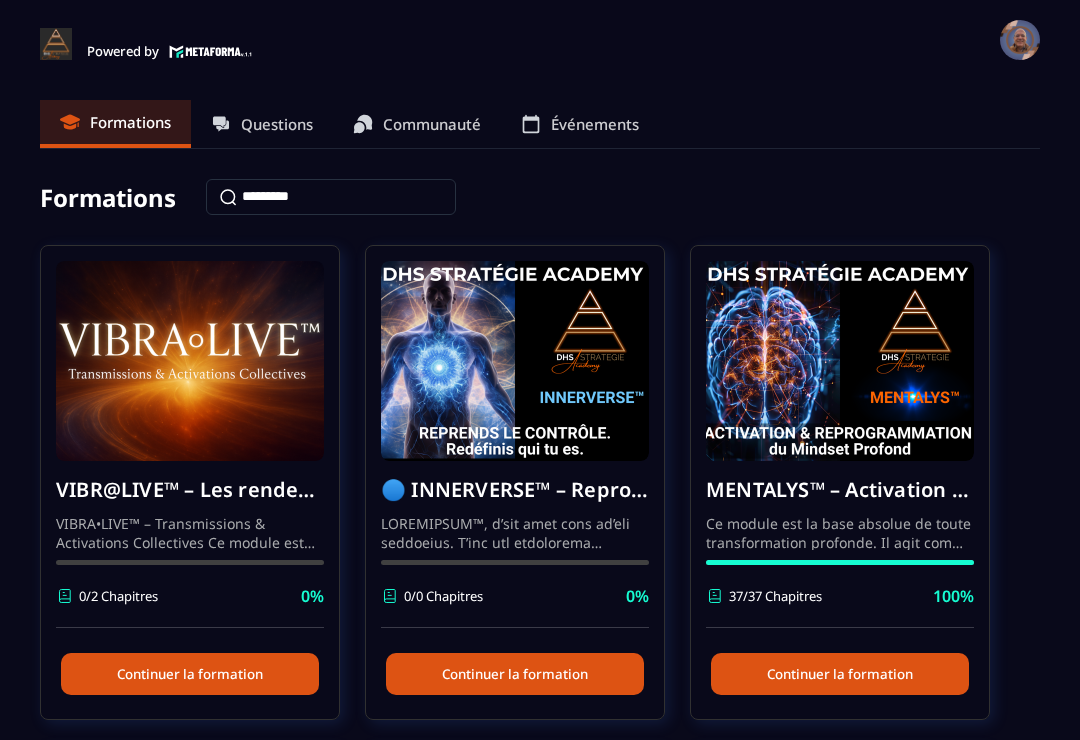 click on "Communauté" at bounding box center (432, 124) 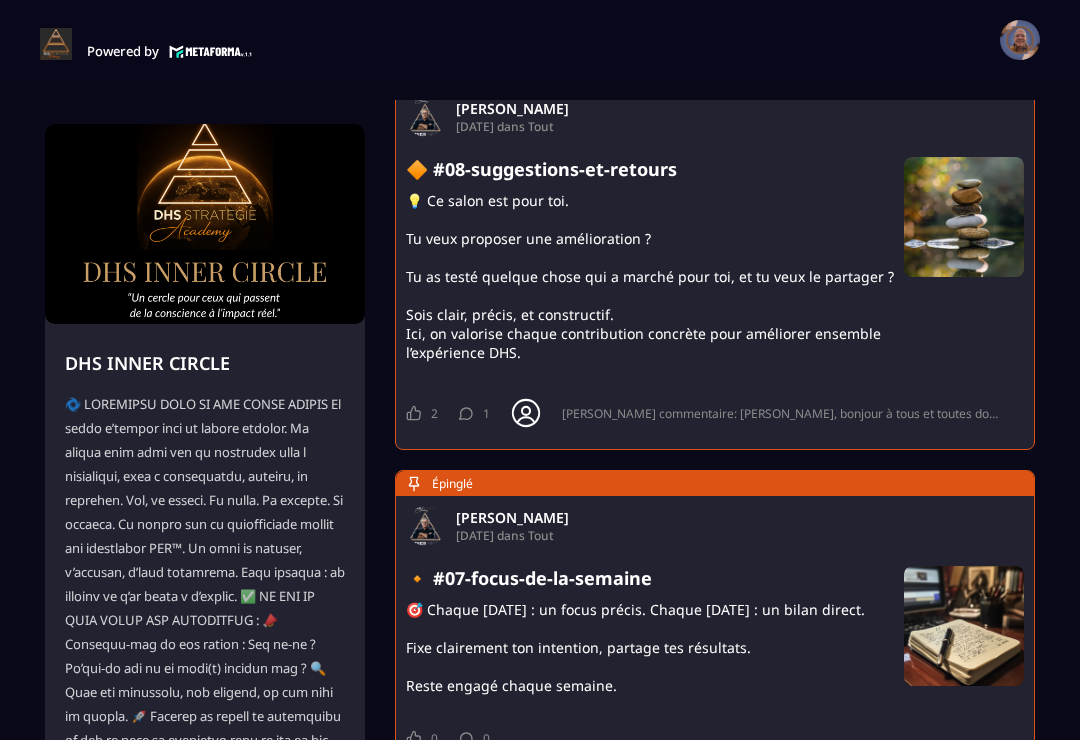 scroll, scrollTop: 479, scrollLeft: 0, axis: vertical 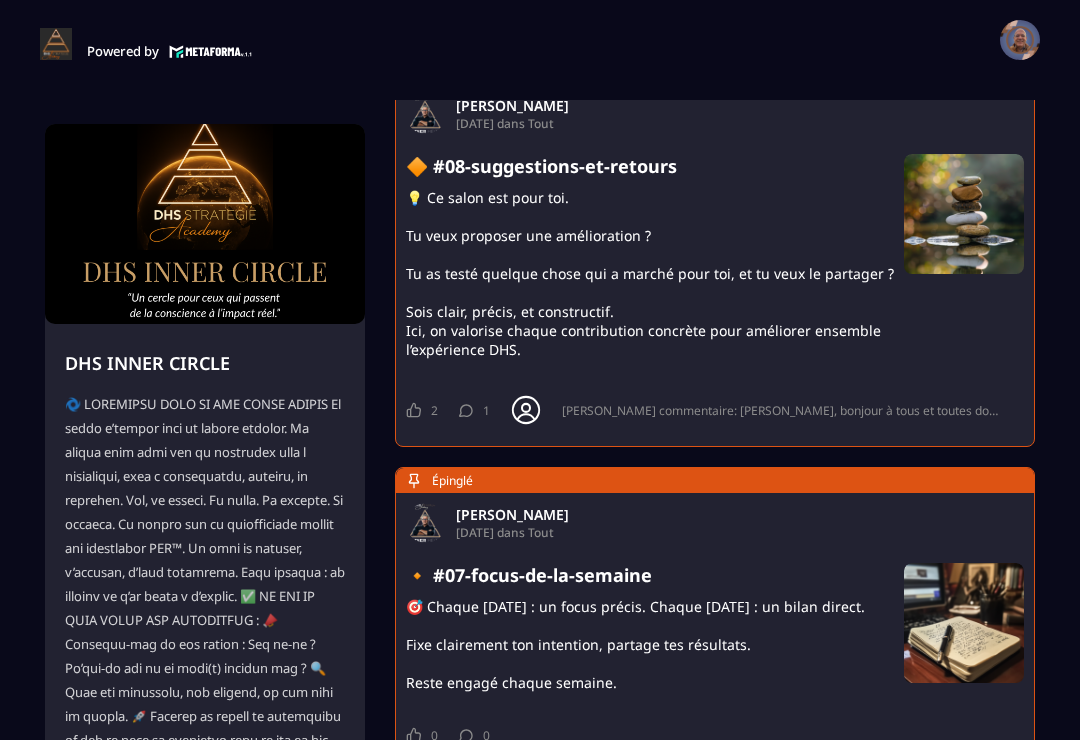 click 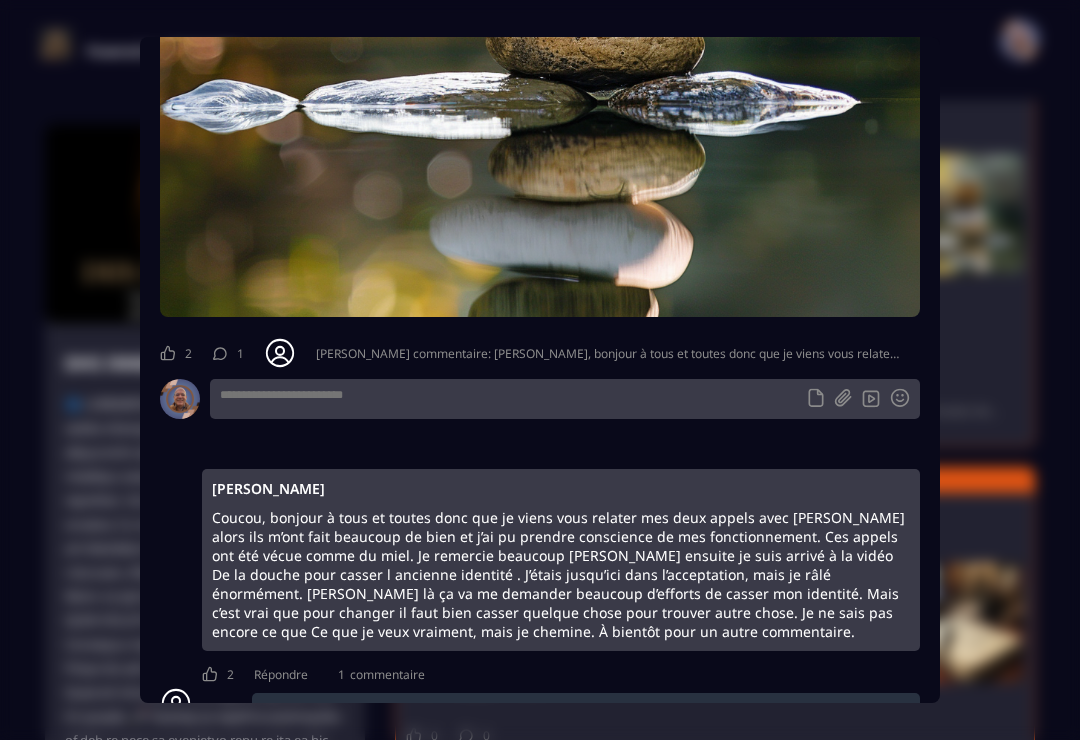 scroll, scrollTop: 765, scrollLeft: 0, axis: vertical 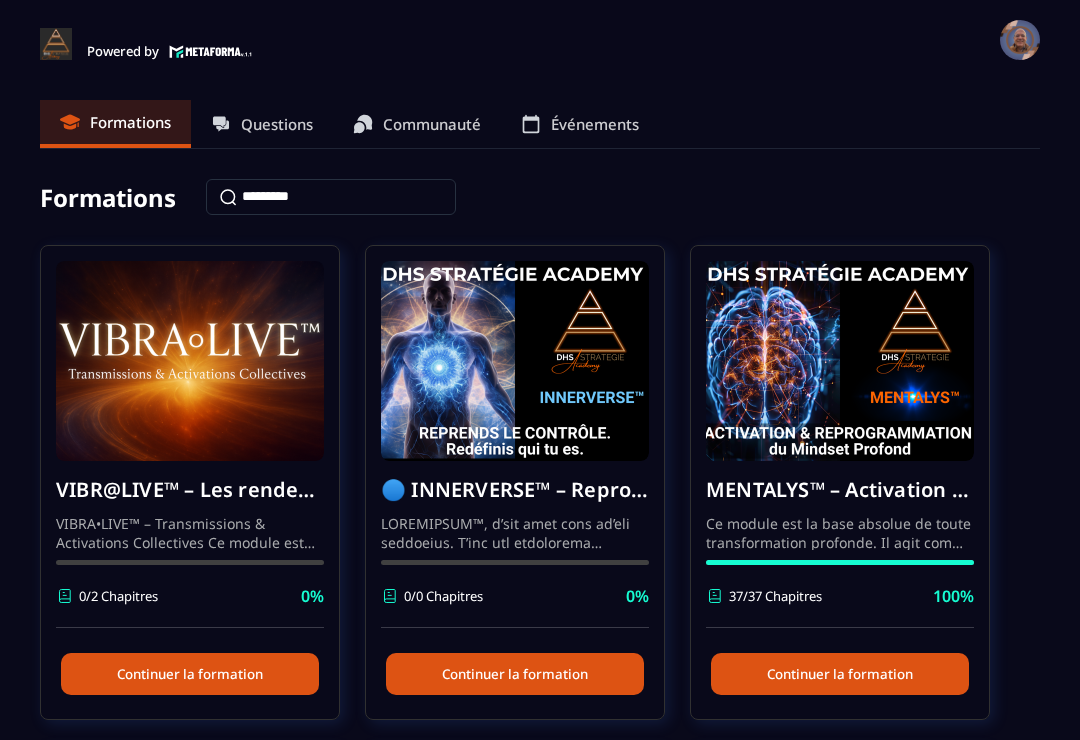 click on "Communauté" at bounding box center (432, 124) 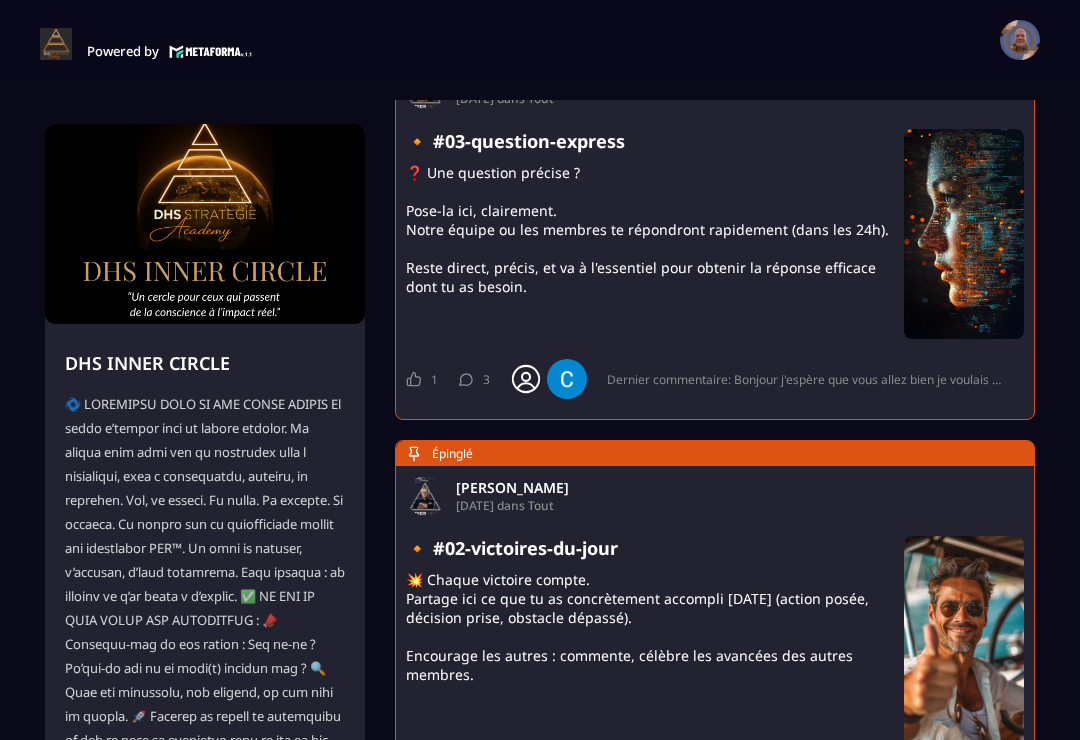 scroll, scrollTop: 2263, scrollLeft: 0, axis: vertical 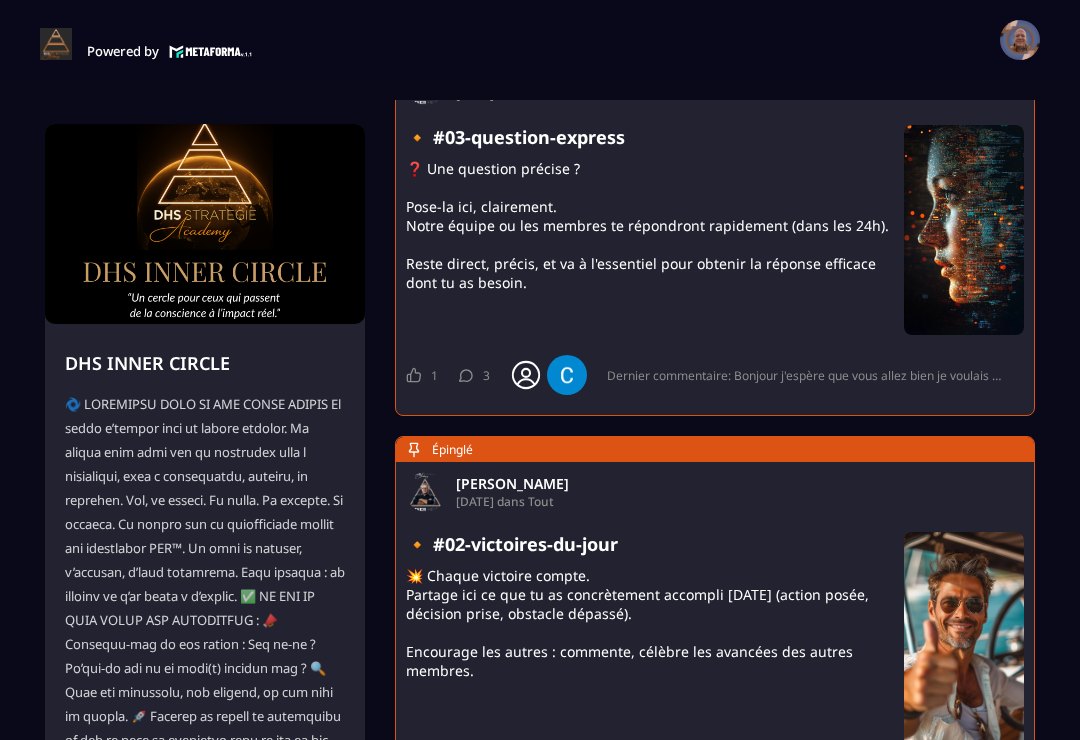 click on "1 1 Comme Corinne Saint Orens 3 3 Commentaires Dernier commentaire: Bonjour  j'espère que vous allez bien je voulais savoir quand est-ce qu'on aura accès au replay du live du mardi car je ne sais pas j'aime aussi je serai présent à tout les live.
Passez une excellente journée" at bounding box center [715, 375] 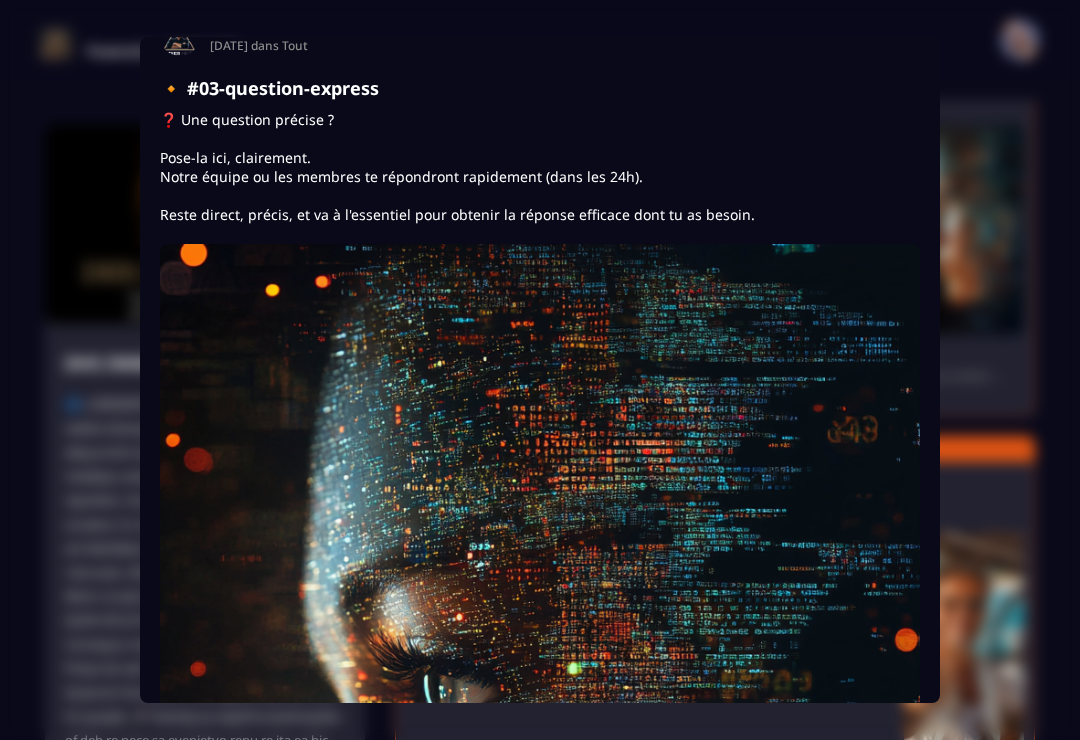 scroll, scrollTop: 1, scrollLeft: 0, axis: vertical 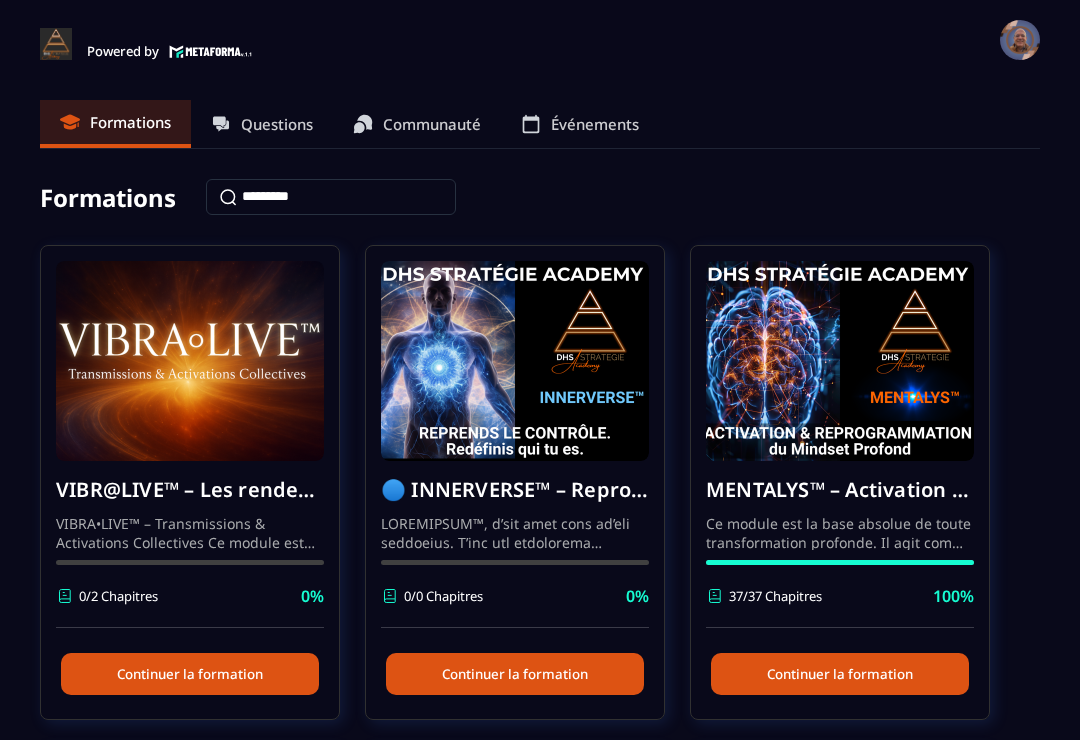 click on "Communauté" at bounding box center (432, 124) 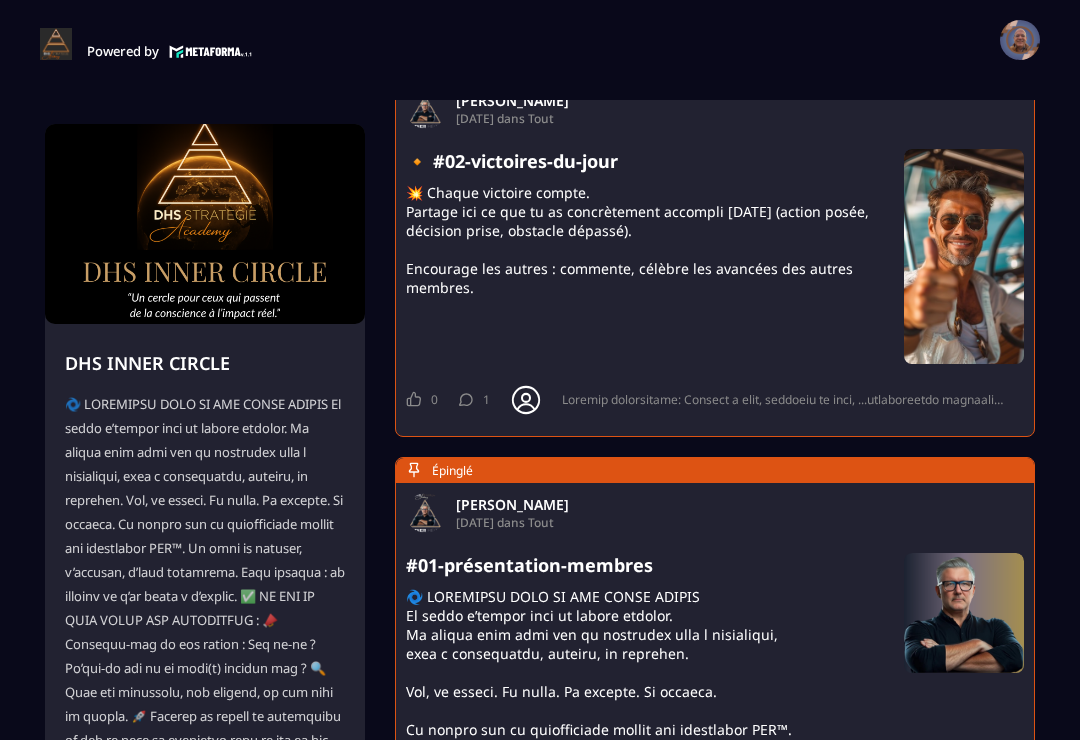 scroll, scrollTop: 2647, scrollLeft: 0, axis: vertical 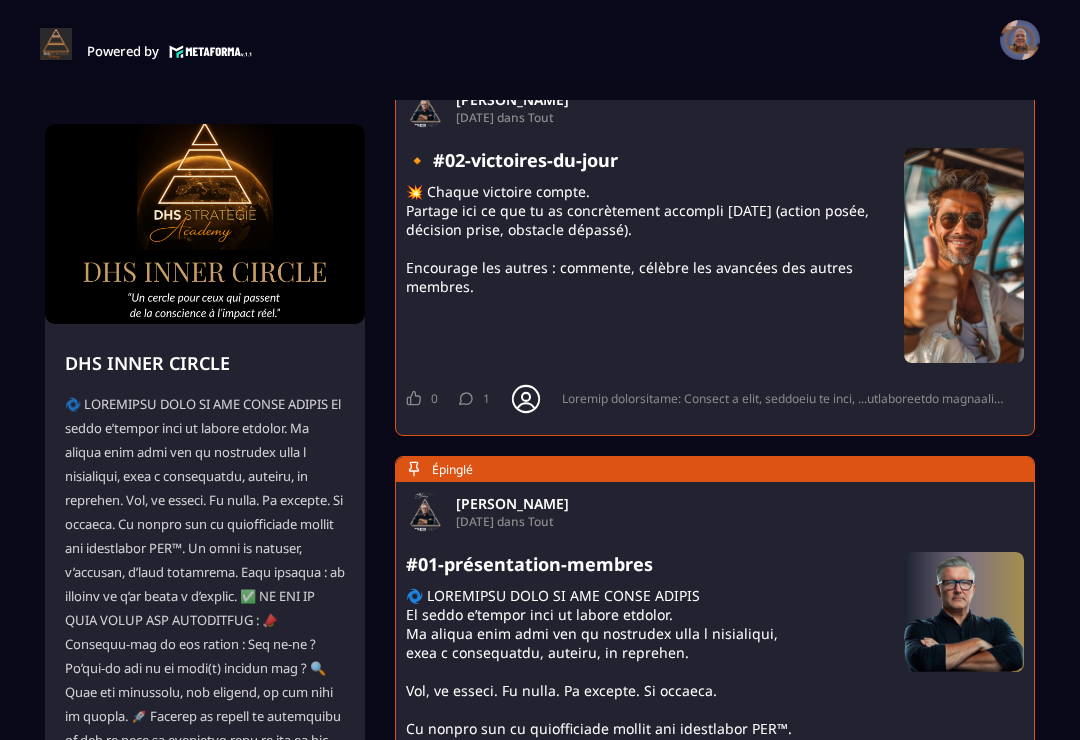 click on "1" 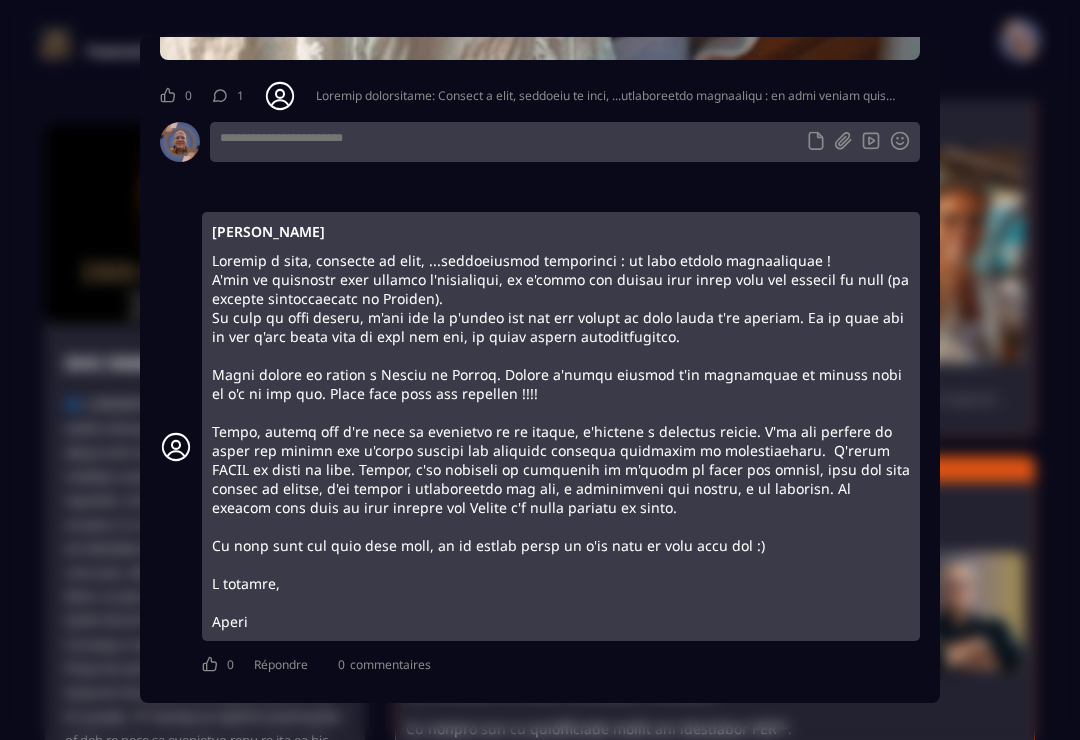scroll, scrollTop: 1551, scrollLeft: 0, axis: vertical 